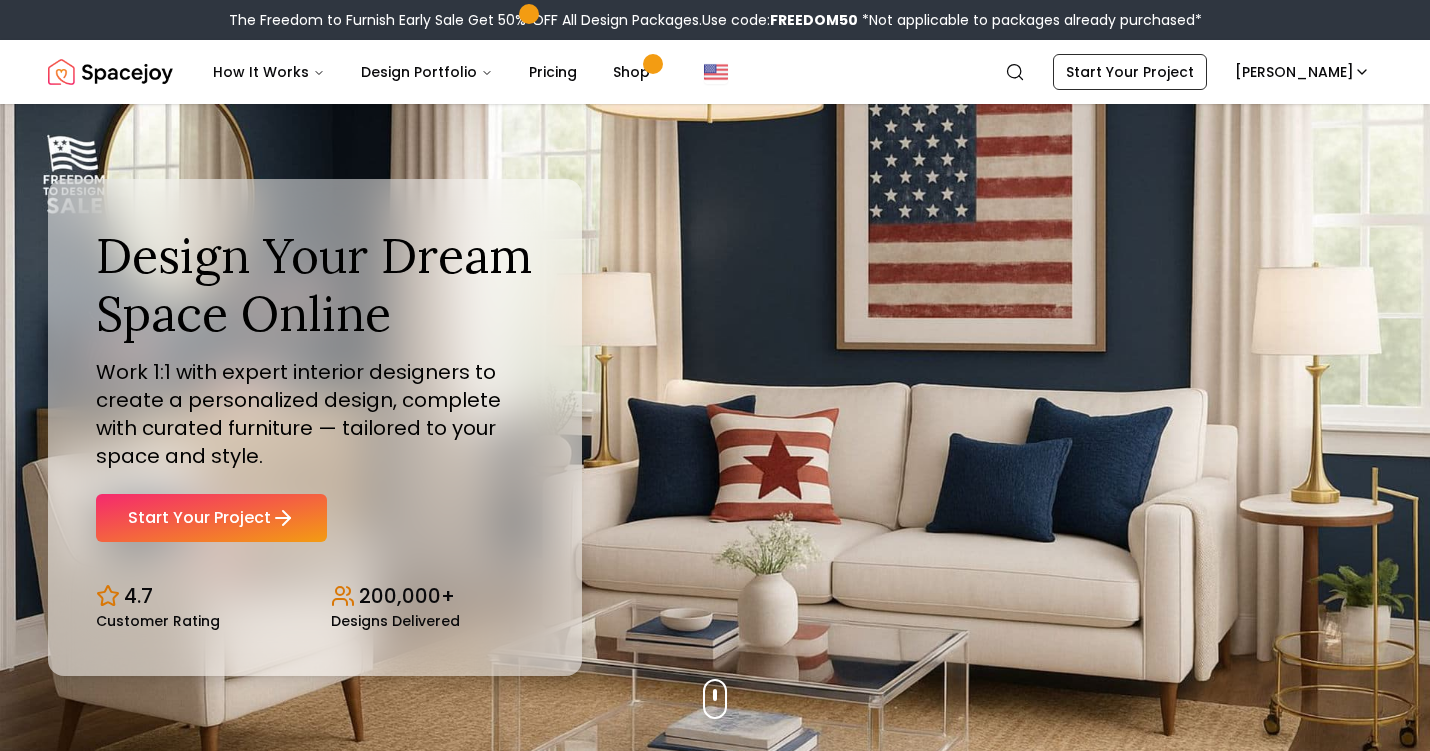 scroll, scrollTop: 0, scrollLeft: 0, axis: both 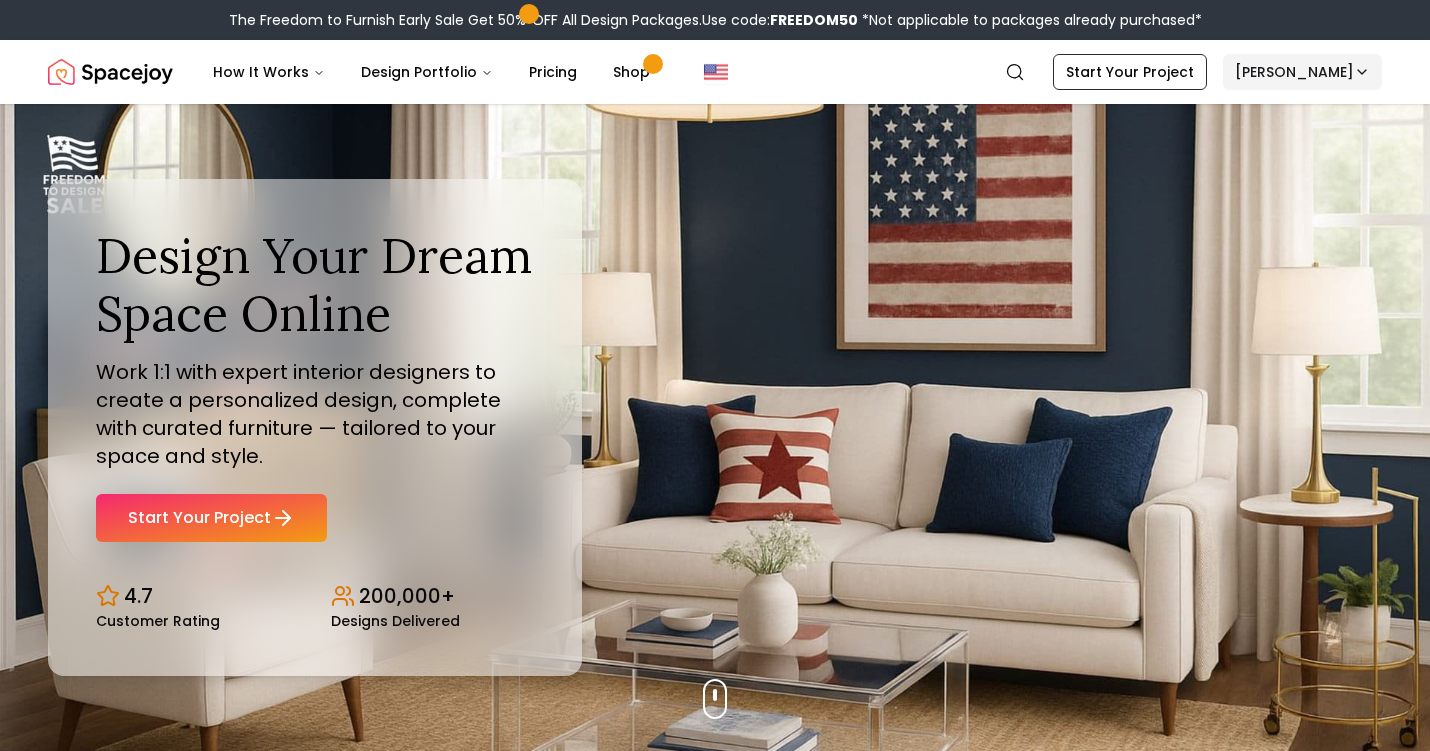 click on "The Freedom to Furnish Early Sale Get 50% OFF All Design Packages.  Use code:  FREEDOM50   *Not applicable to packages already purchased* Spacejoy How It Works   Design Portfolio   Pricing Shop Search Start Your Project   Rachel Duda Design Your Dream Space Online Work 1:1 with expert interior designers to create a personalized design, complete with curated furniture — tailored to your space and style. Start Your Project   4.7 Customer Rating 200,000+ Designs Delivered Design Your Dream Space Online Work 1:1 with expert interior designers to create a personalized design, complete with curated furniture — tailored to your space and style. Start Your Project   4.7 Customer Rating 200,000+ Designs Delivered The Freedom to Furnish Early Sale Get 50% OFF on all Design Packages Get Started   4th Of July Sale Up to 70% OFF on Furniture & Decor Shop Now   Get Matched with Expert Interior Designers Online! Maria Castillero Designer Angela Amore Designer Tina Martidelcampo Designer Christina Manzo Designer Designer" at bounding box center (715, 5934) 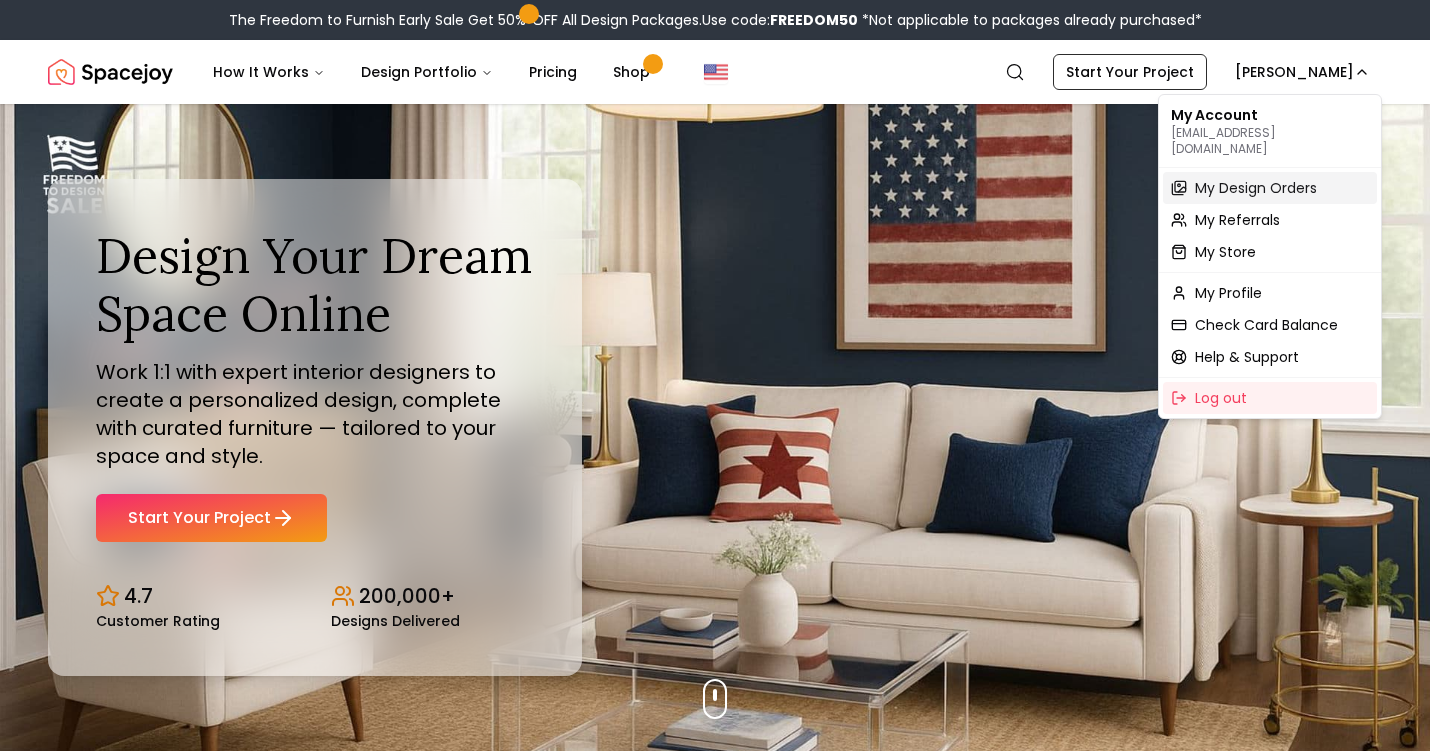 click on "My Design Orders" at bounding box center (1256, 188) 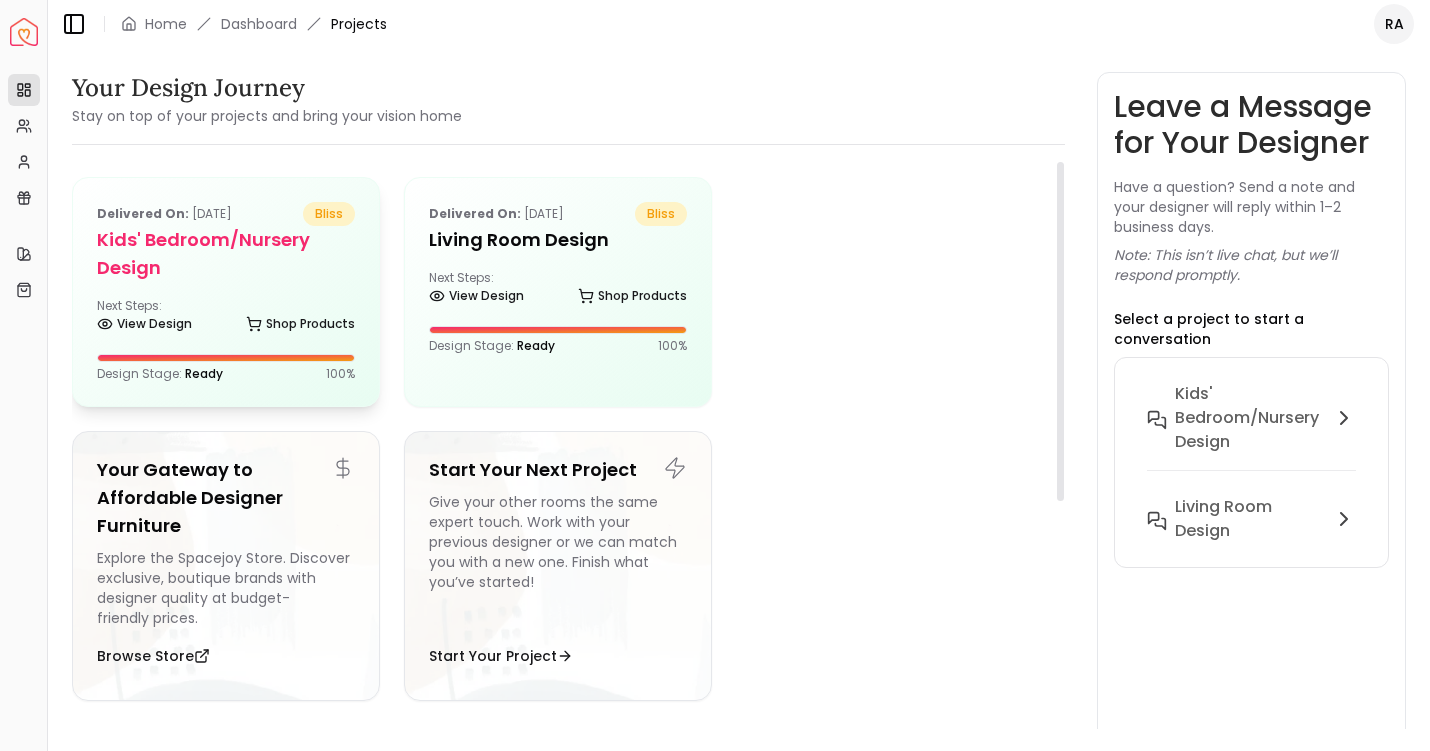 click on "Kids' Bedroom/Nursery design" at bounding box center [226, 254] 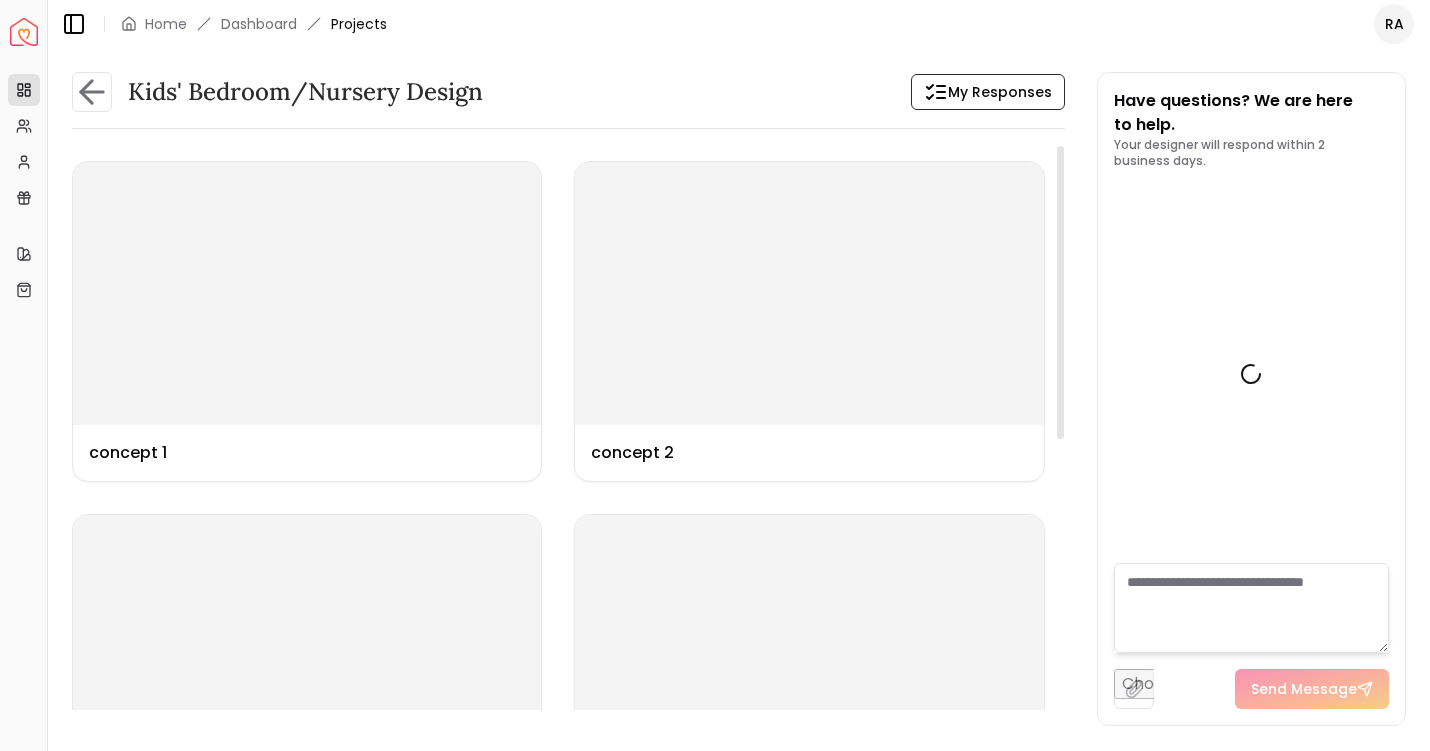 scroll, scrollTop: 1766, scrollLeft: 0, axis: vertical 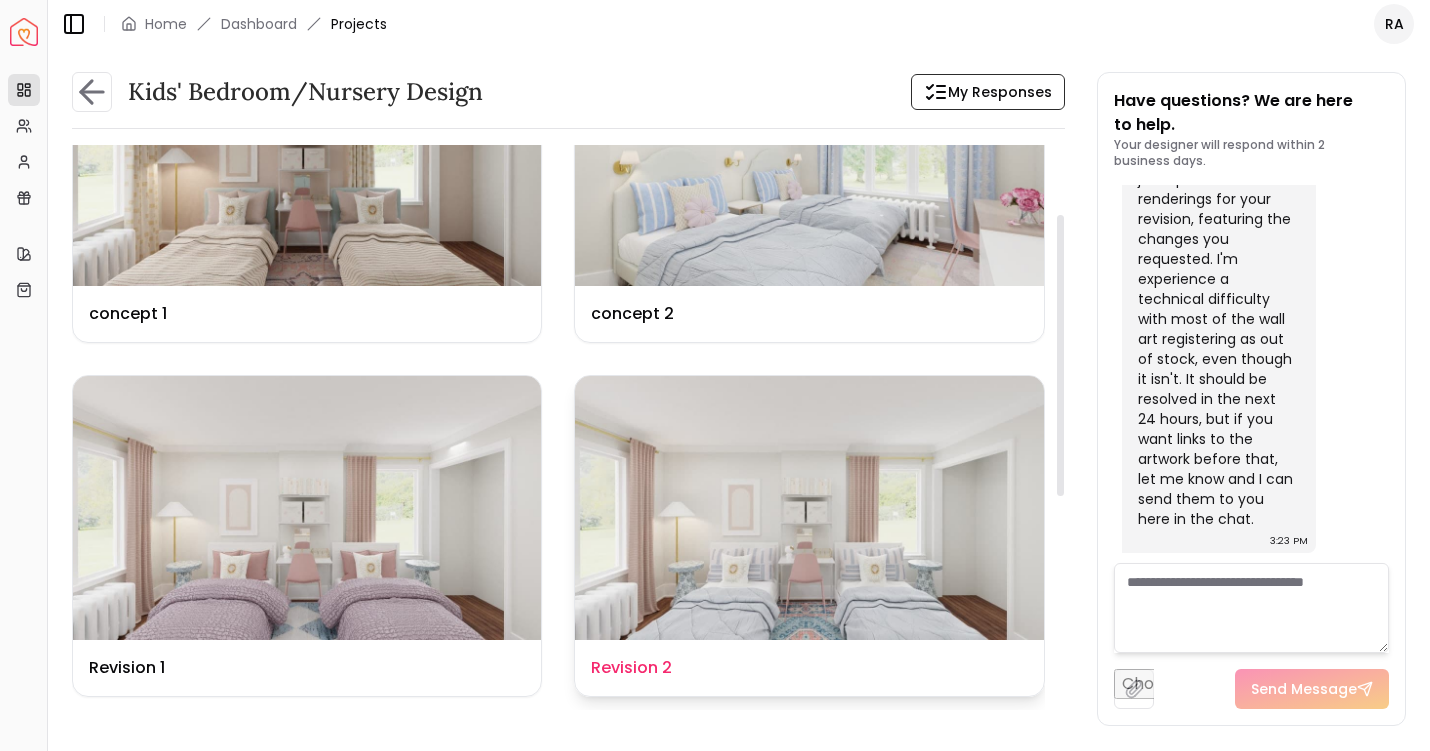 click at bounding box center [809, 507] 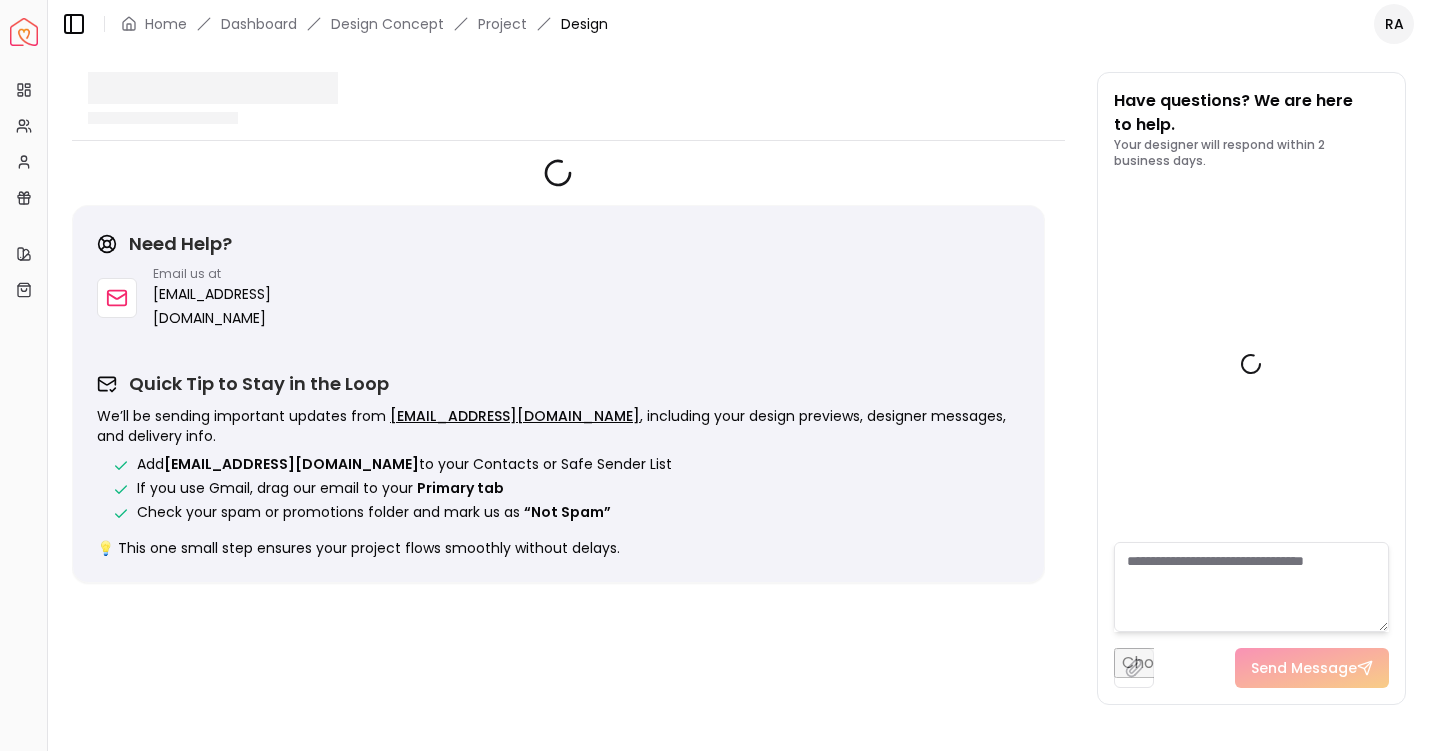 scroll, scrollTop: 1750, scrollLeft: 0, axis: vertical 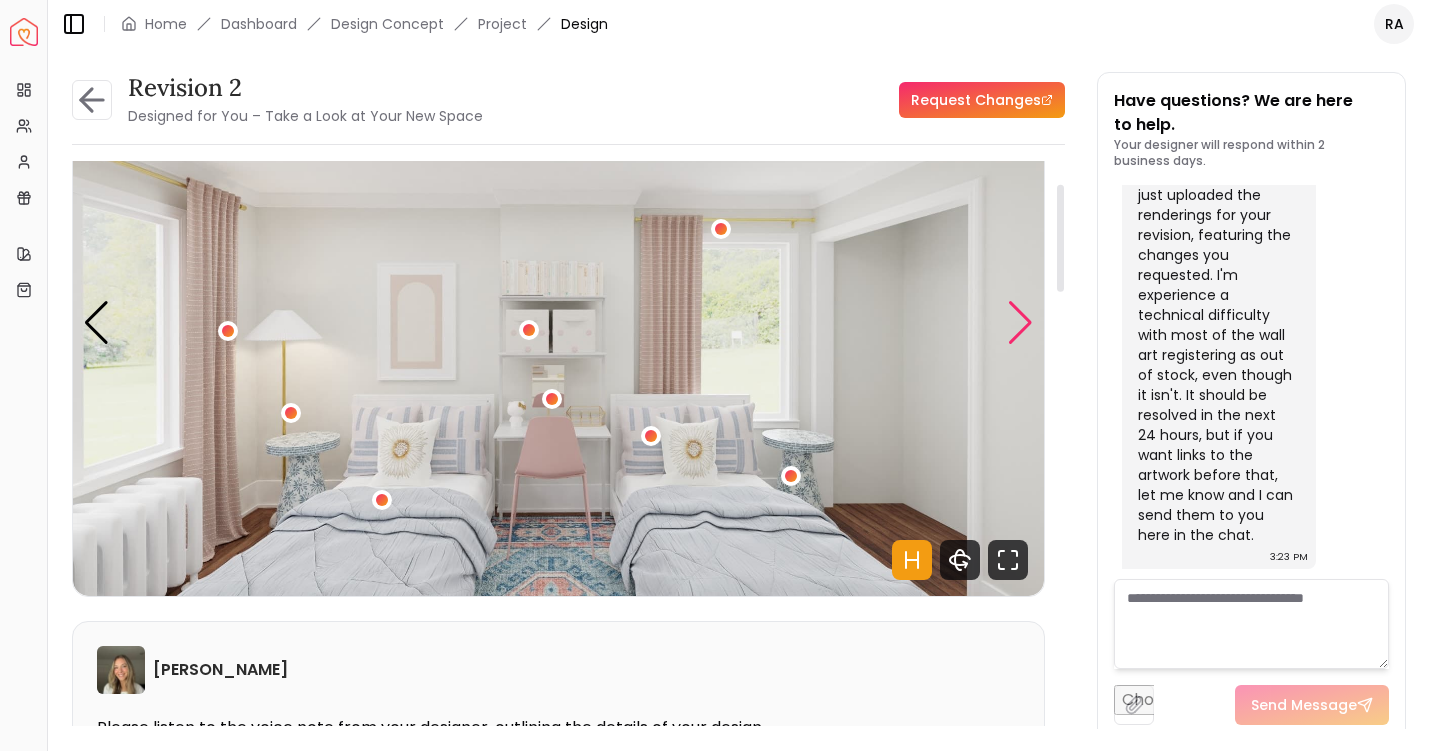 click at bounding box center [1020, 323] 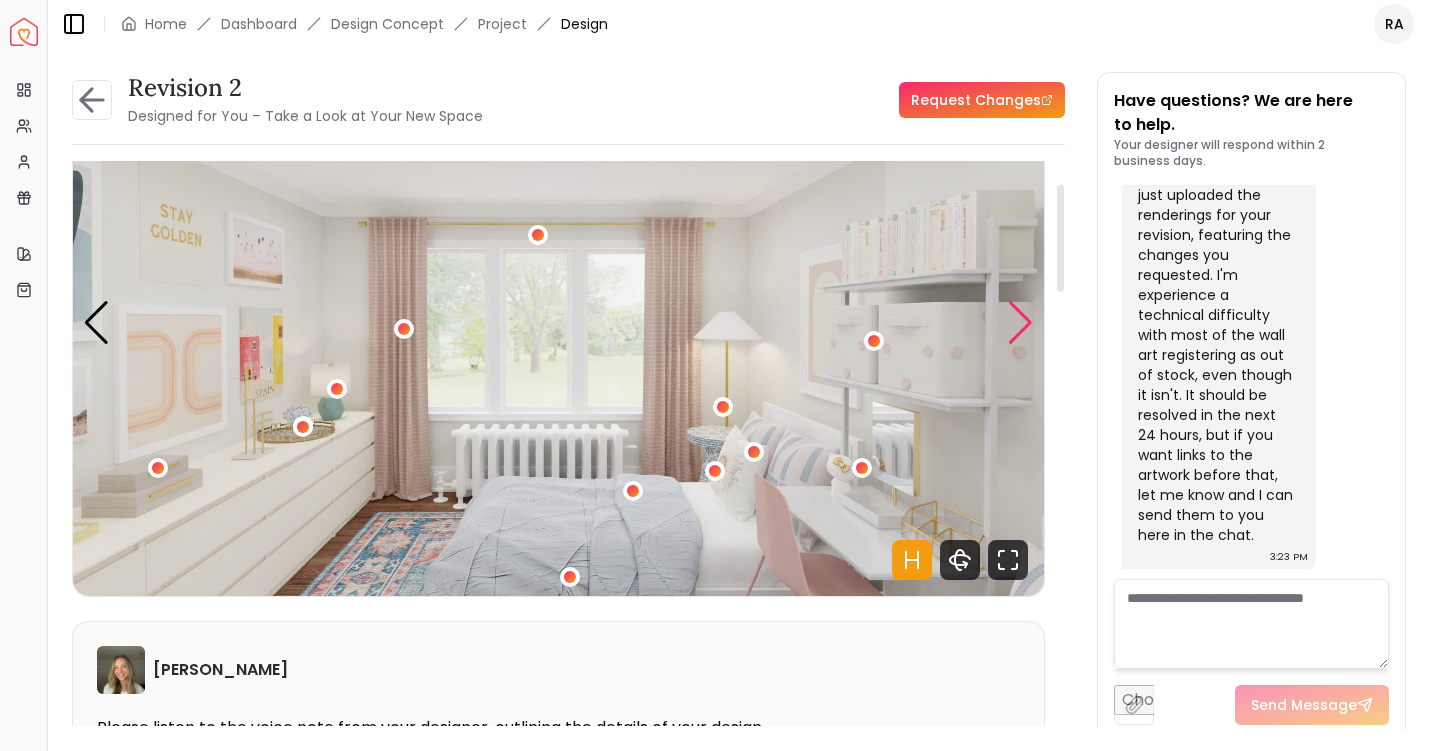 click at bounding box center (1020, 323) 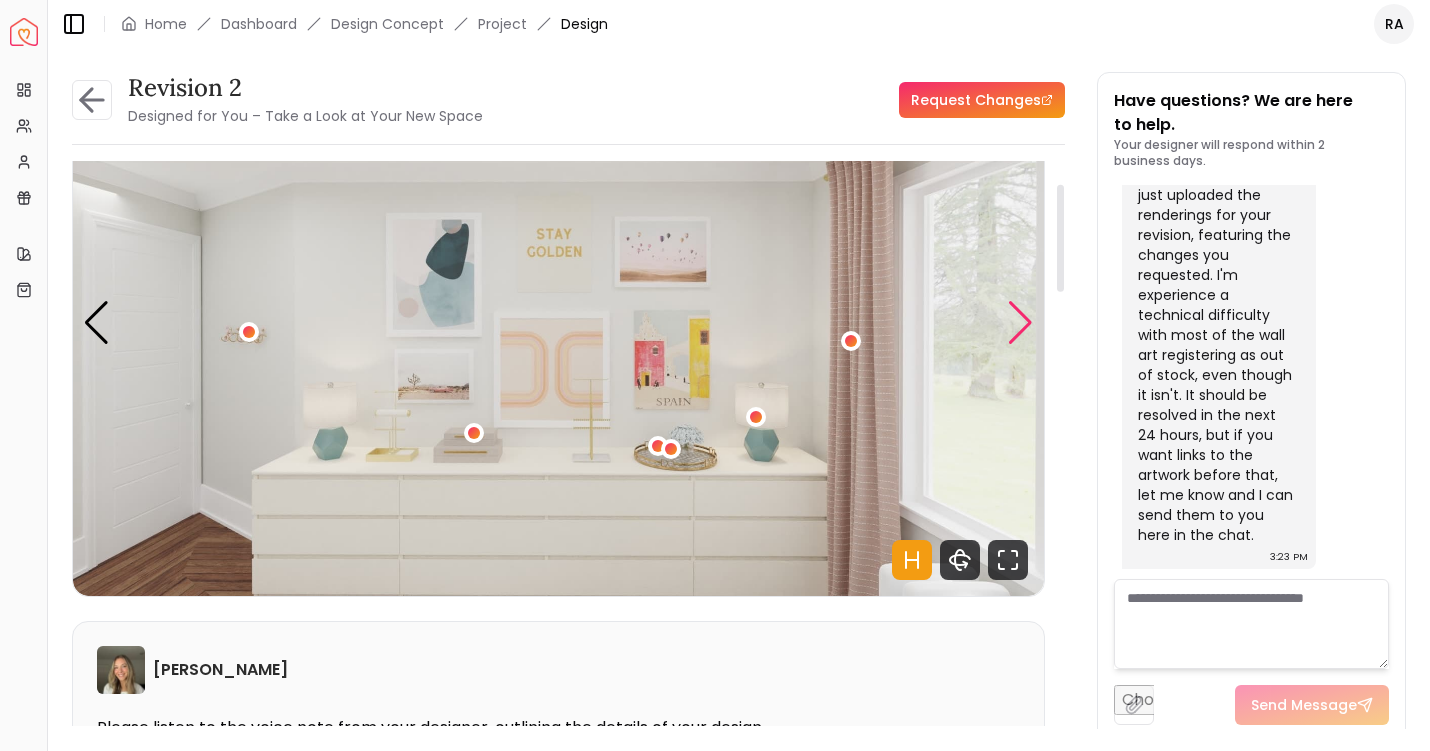 click at bounding box center (1020, 323) 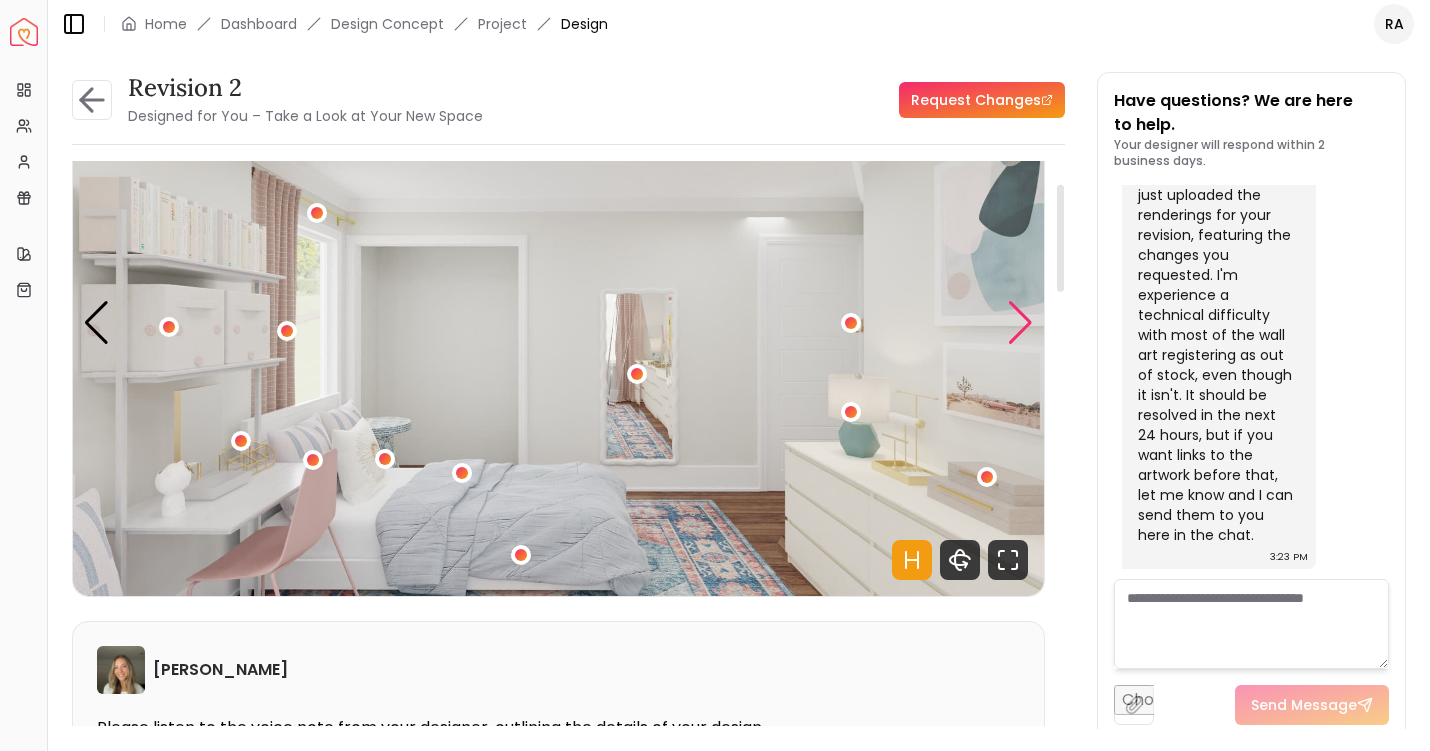 click at bounding box center (1020, 323) 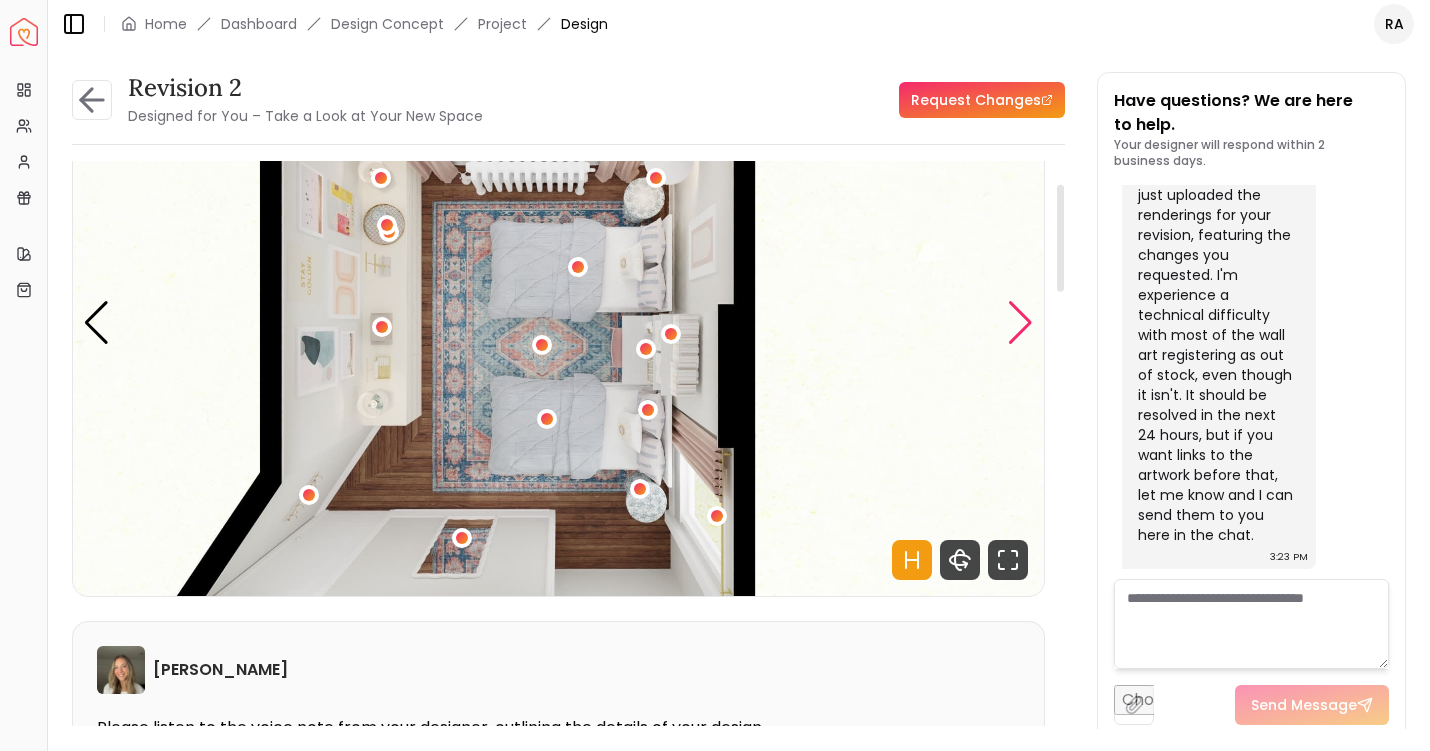click at bounding box center [1020, 323] 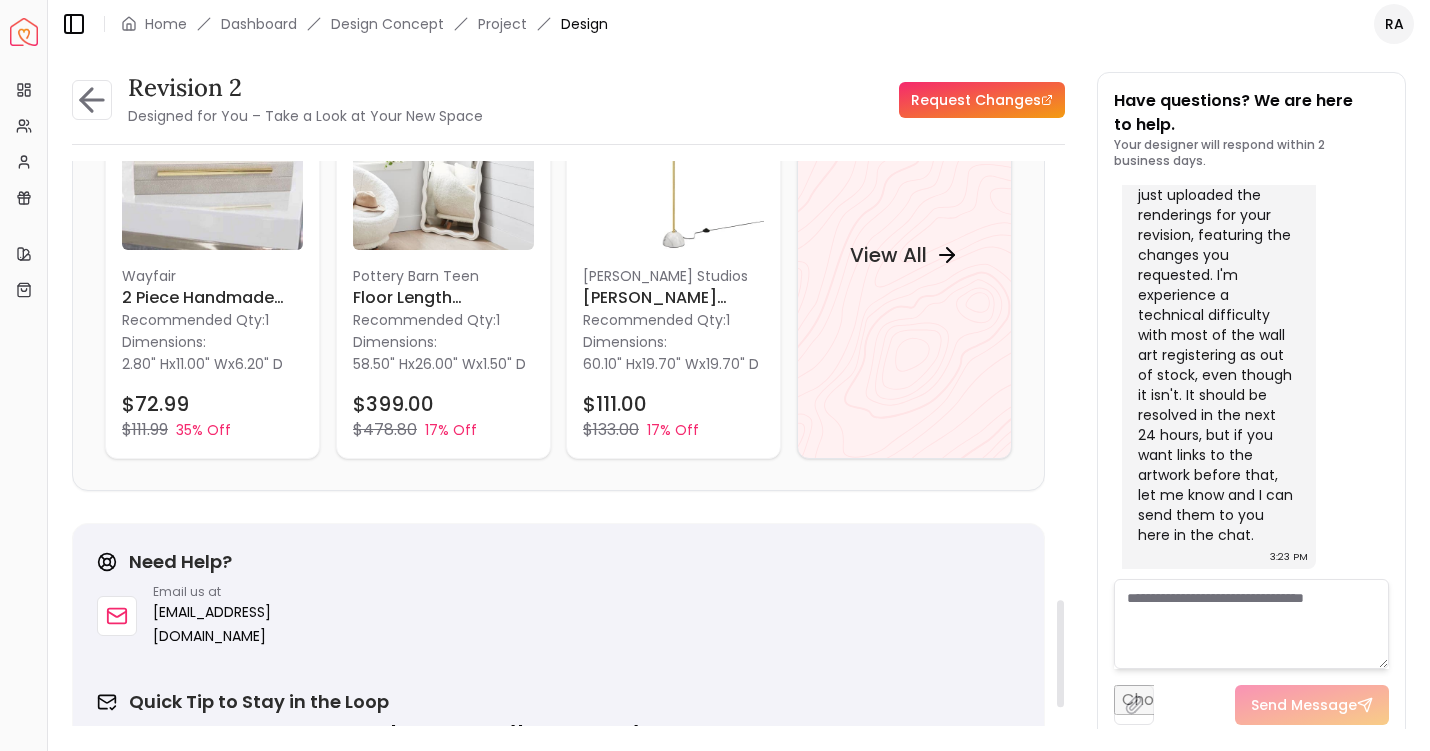 scroll, scrollTop: 2294, scrollLeft: 0, axis: vertical 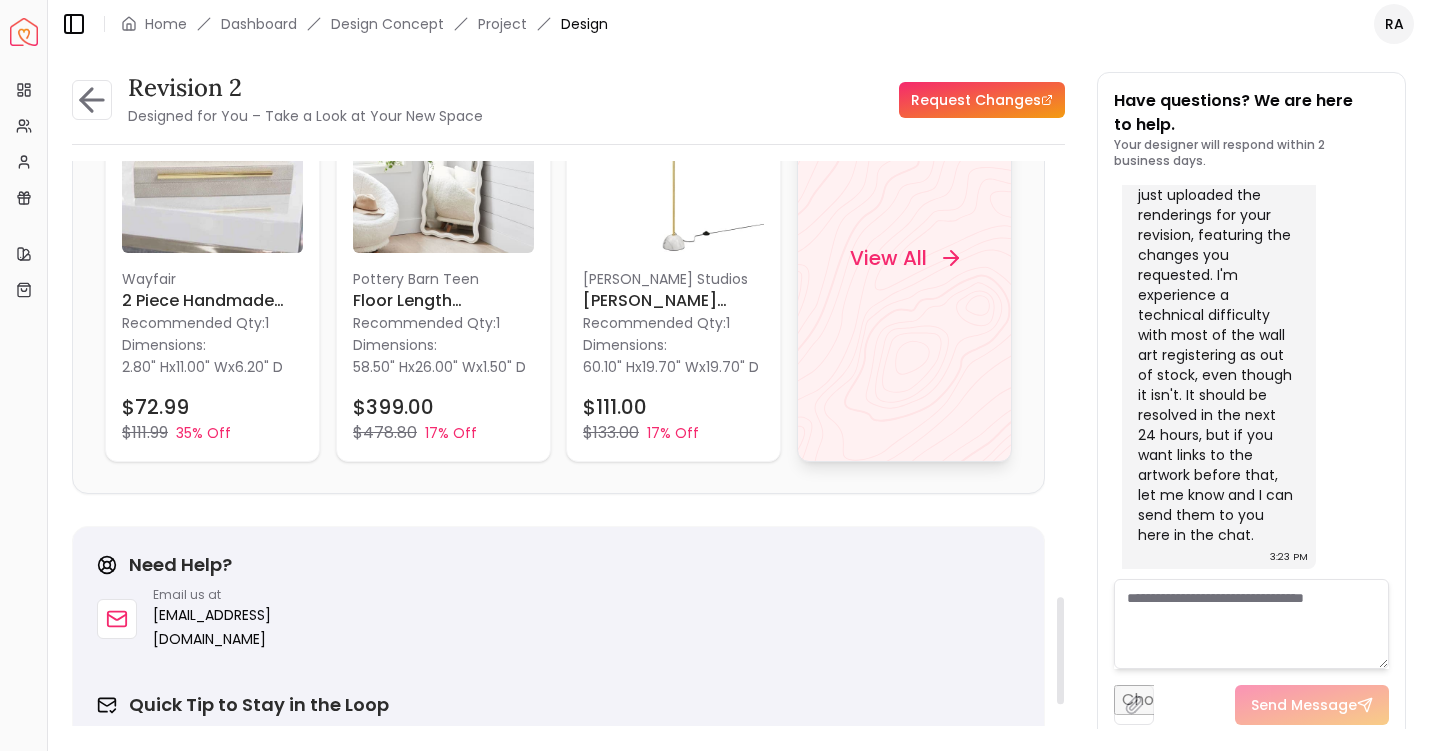 click on "View All" at bounding box center [888, 258] 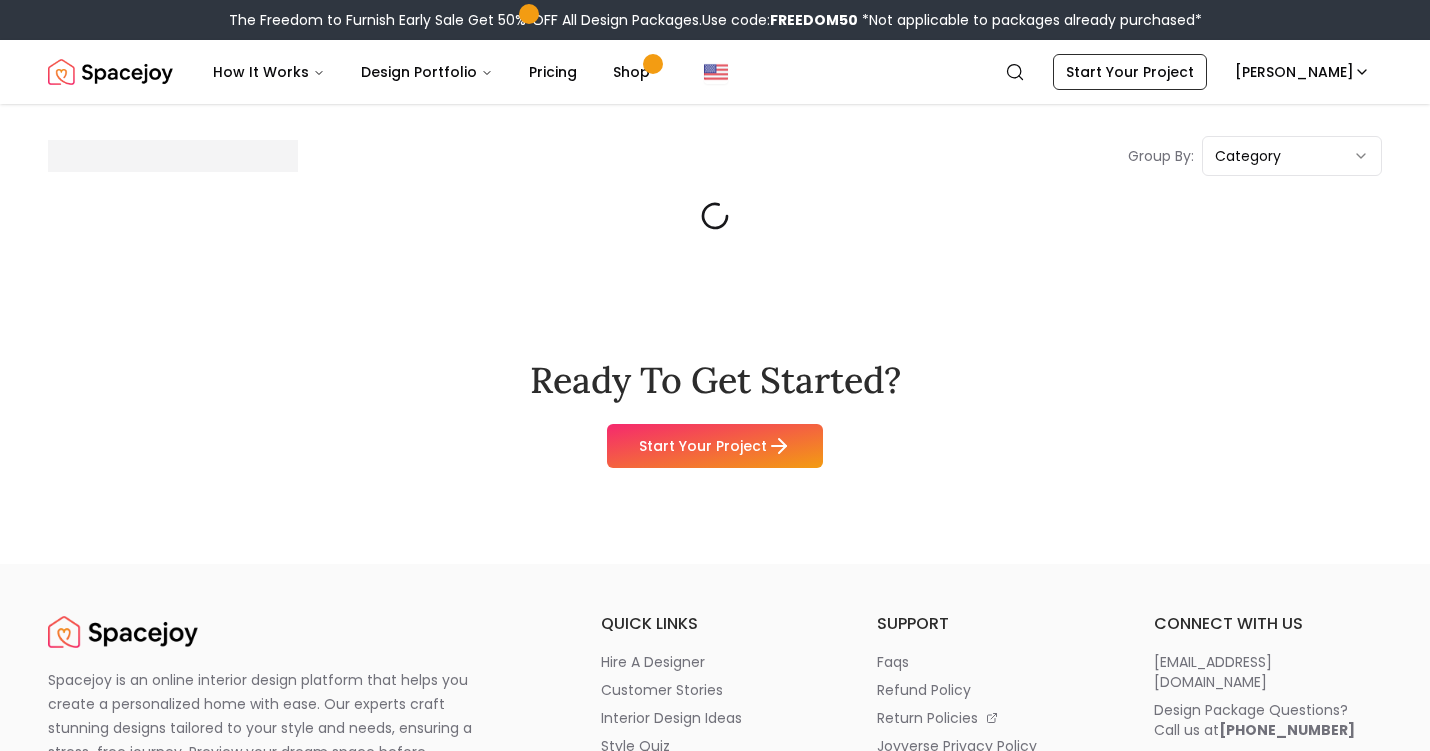 scroll, scrollTop: 0, scrollLeft: 0, axis: both 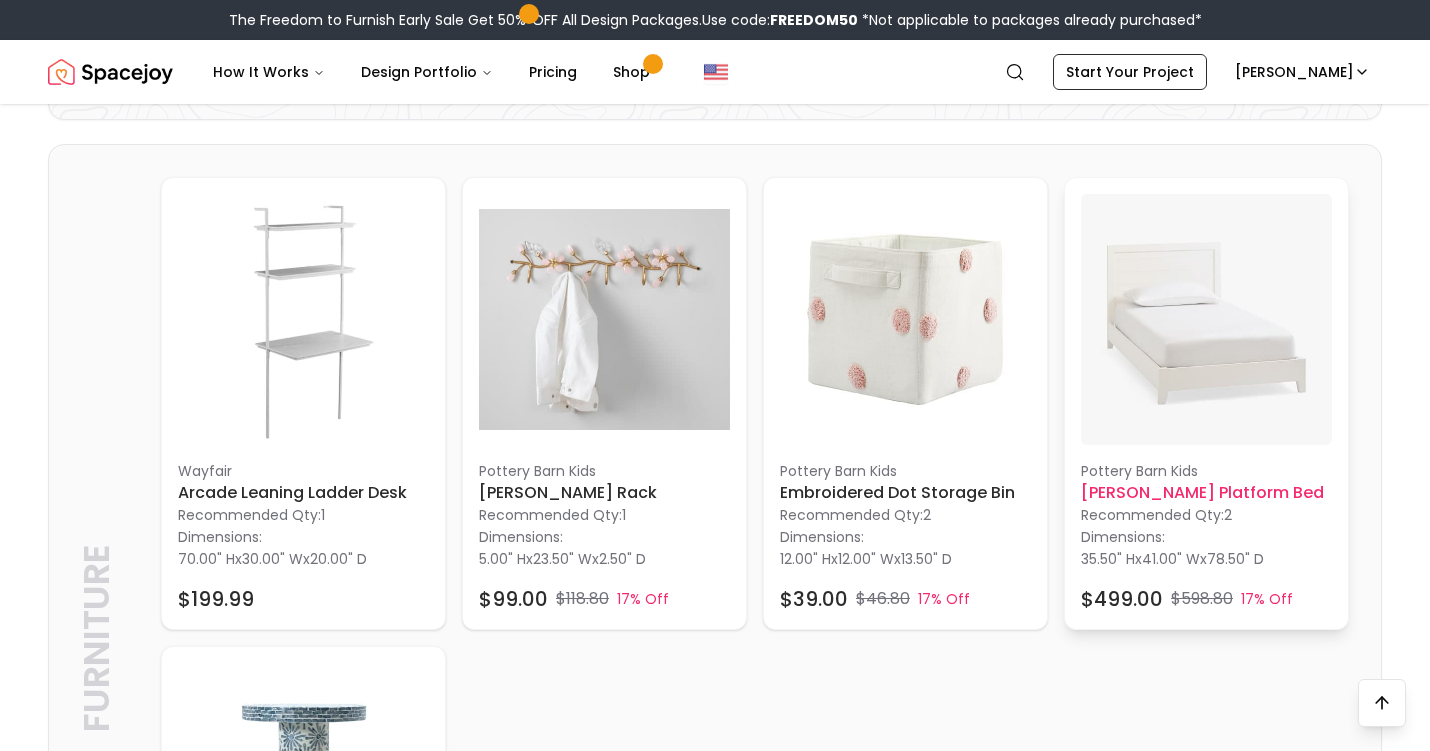 click at bounding box center (1206, 319) 